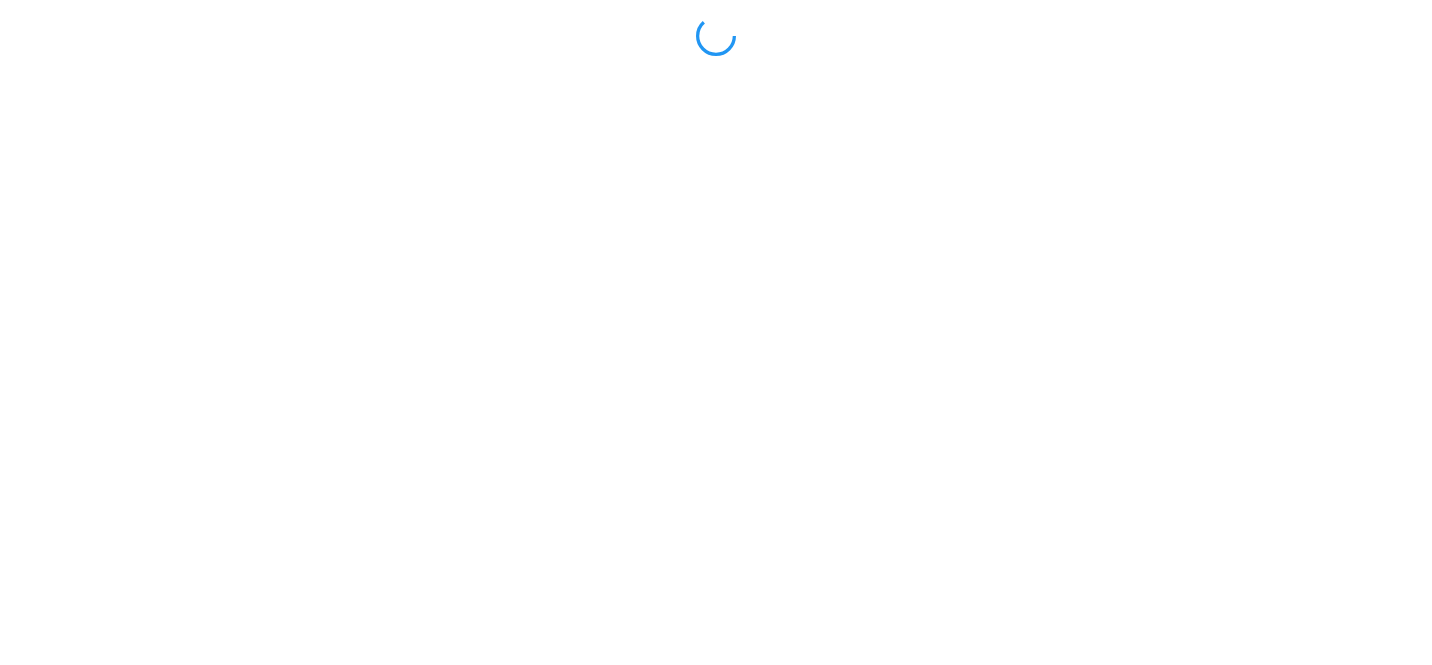 scroll, scrollTop: 0, scrollLeft: 0, axis: both 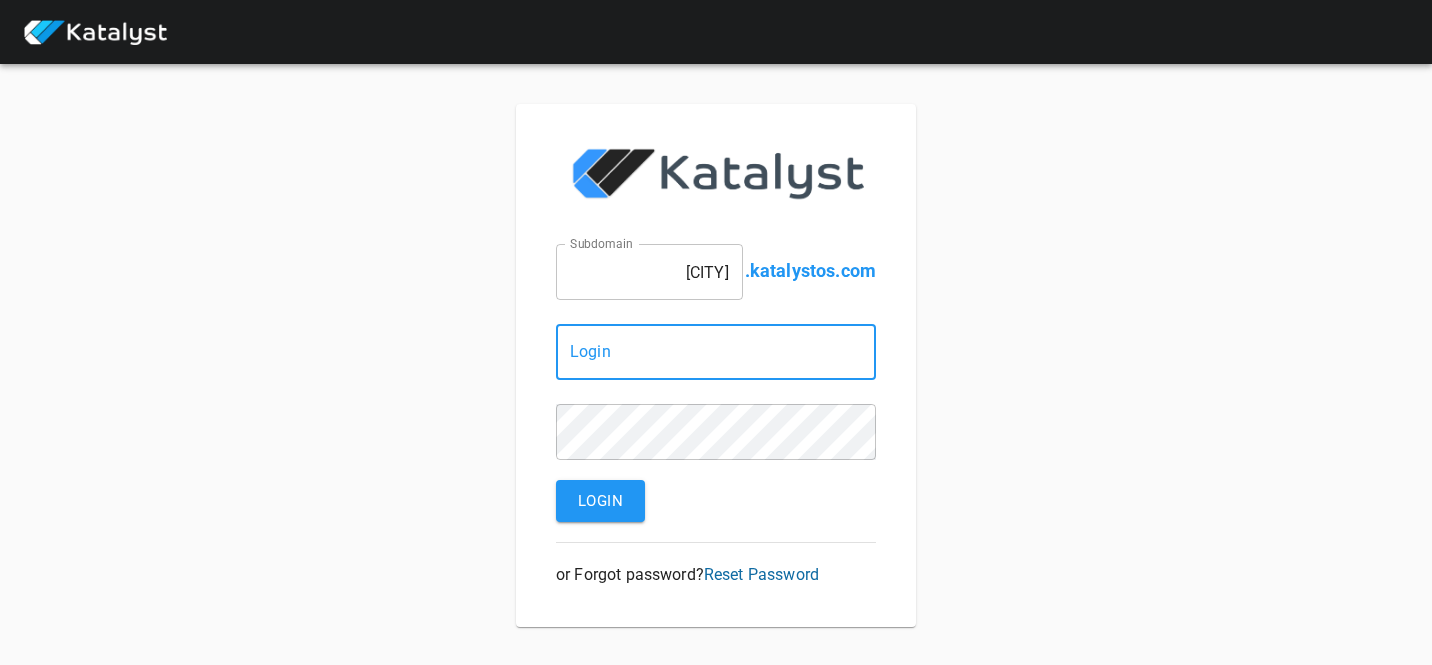 type on "[EMAIL]" 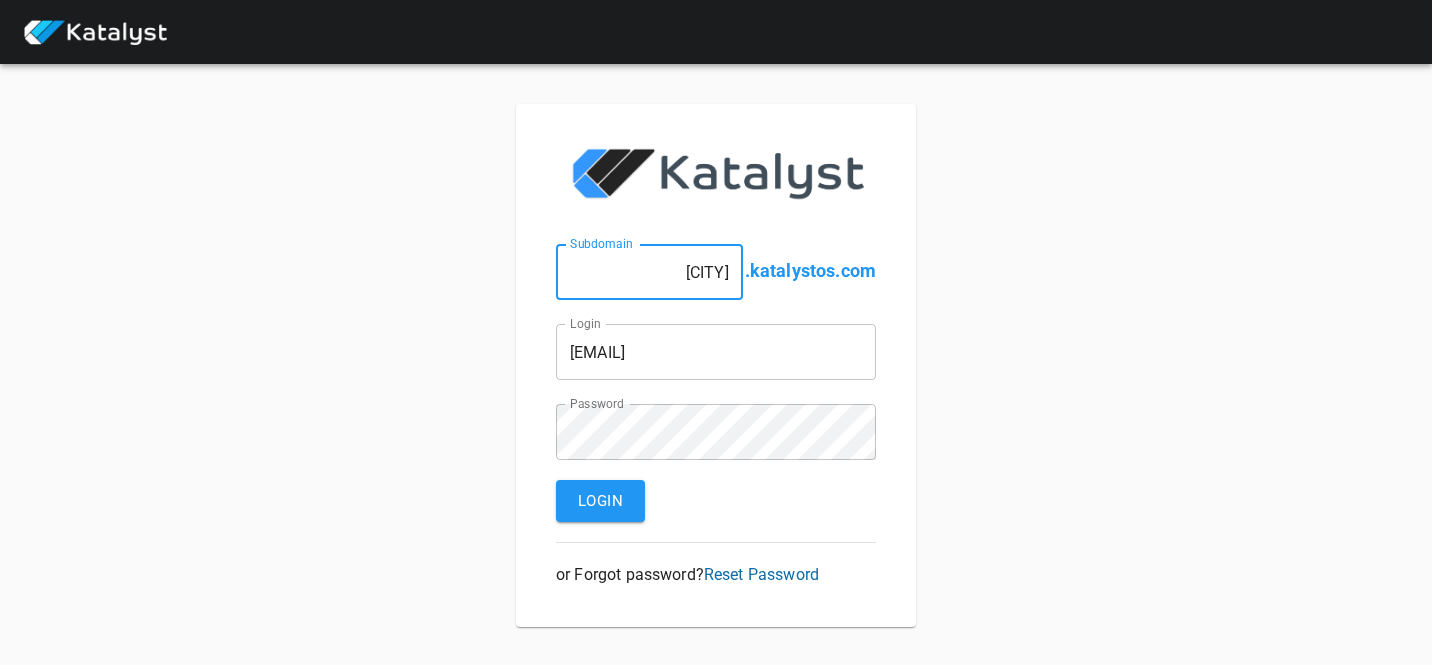 click on "[CITY]" at bounding box center (649, 272) 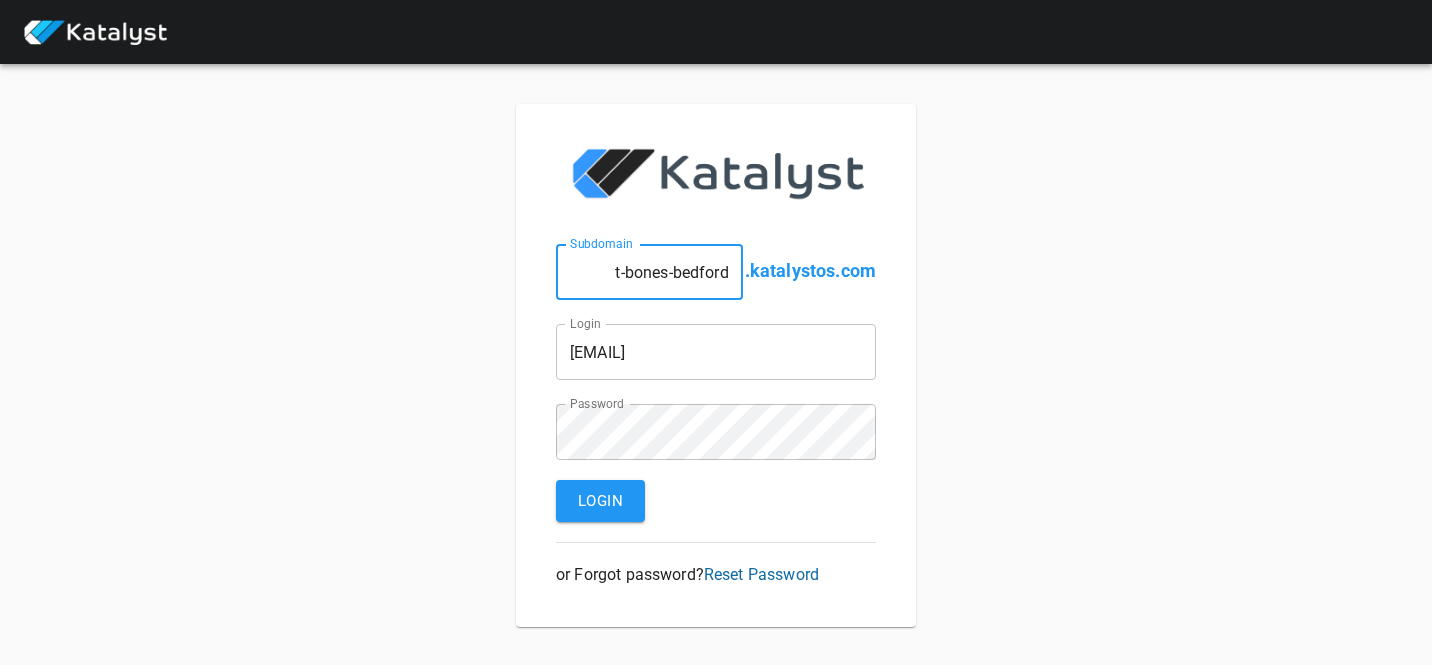 type on "t-bones-bedford" 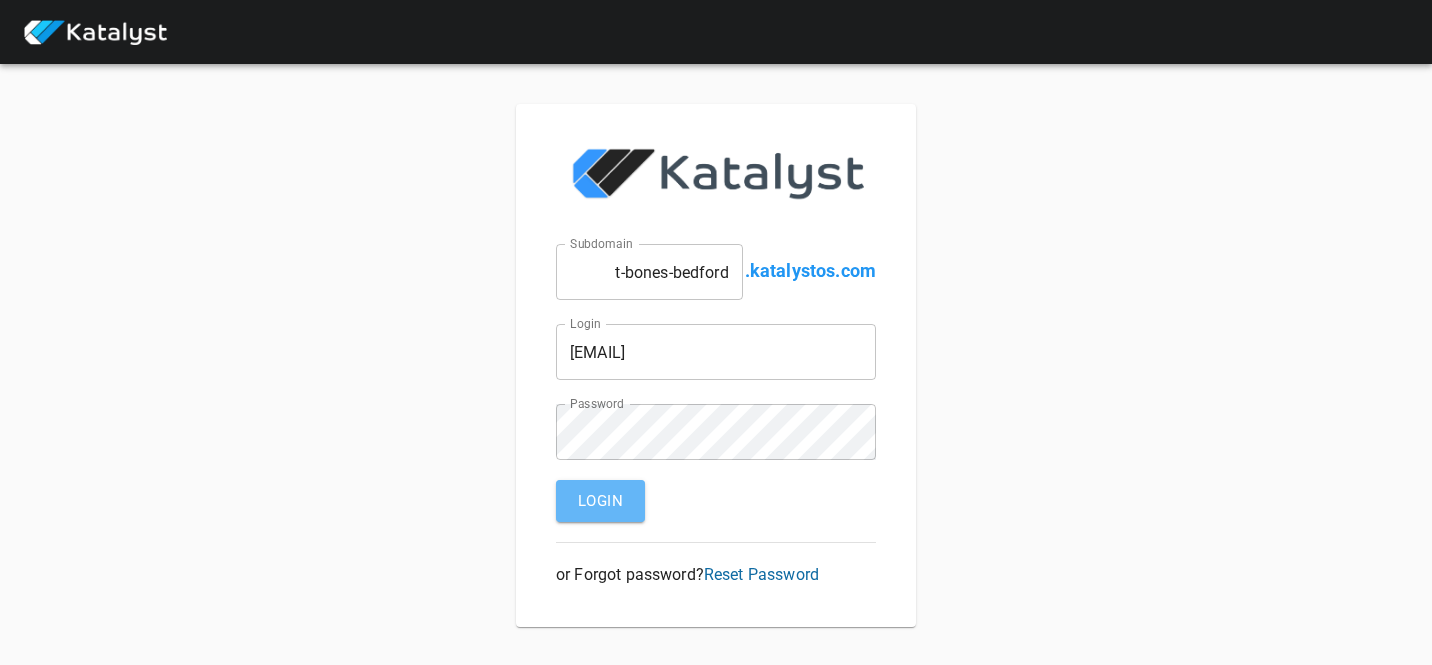 click on "Login" at bounding box center [600, 501] 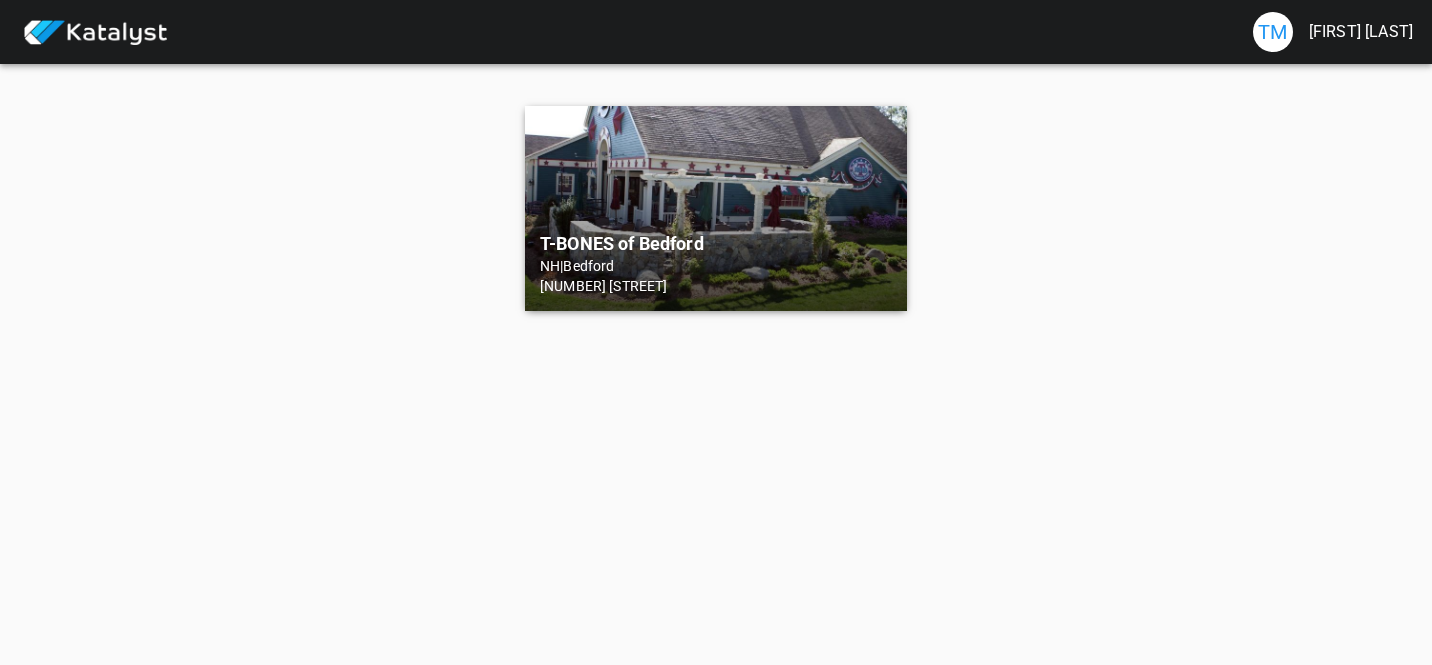 click on "T-BONES of [CITY] [STATE] | [CITY] [NUMBER] [STREET]" at bounding box center (716, 208) 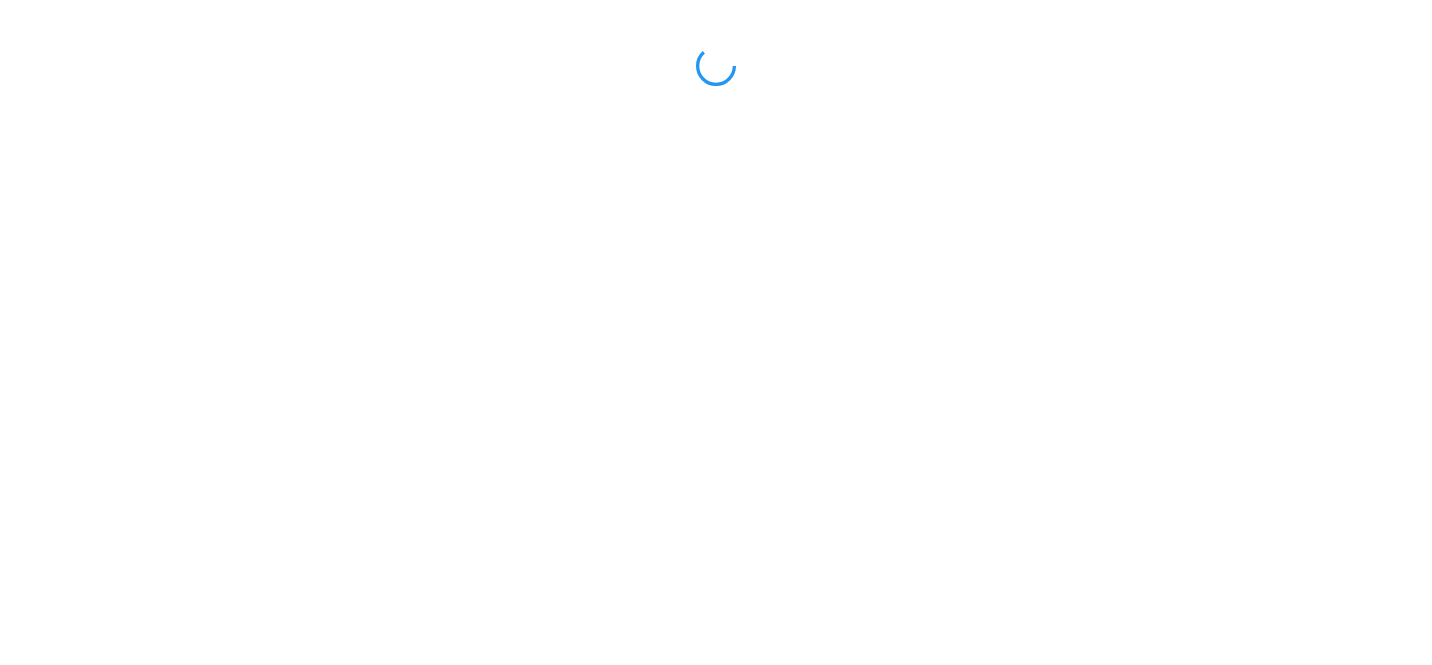 scroll, scrollTop: 0, scrollLeft: 0, axis: both 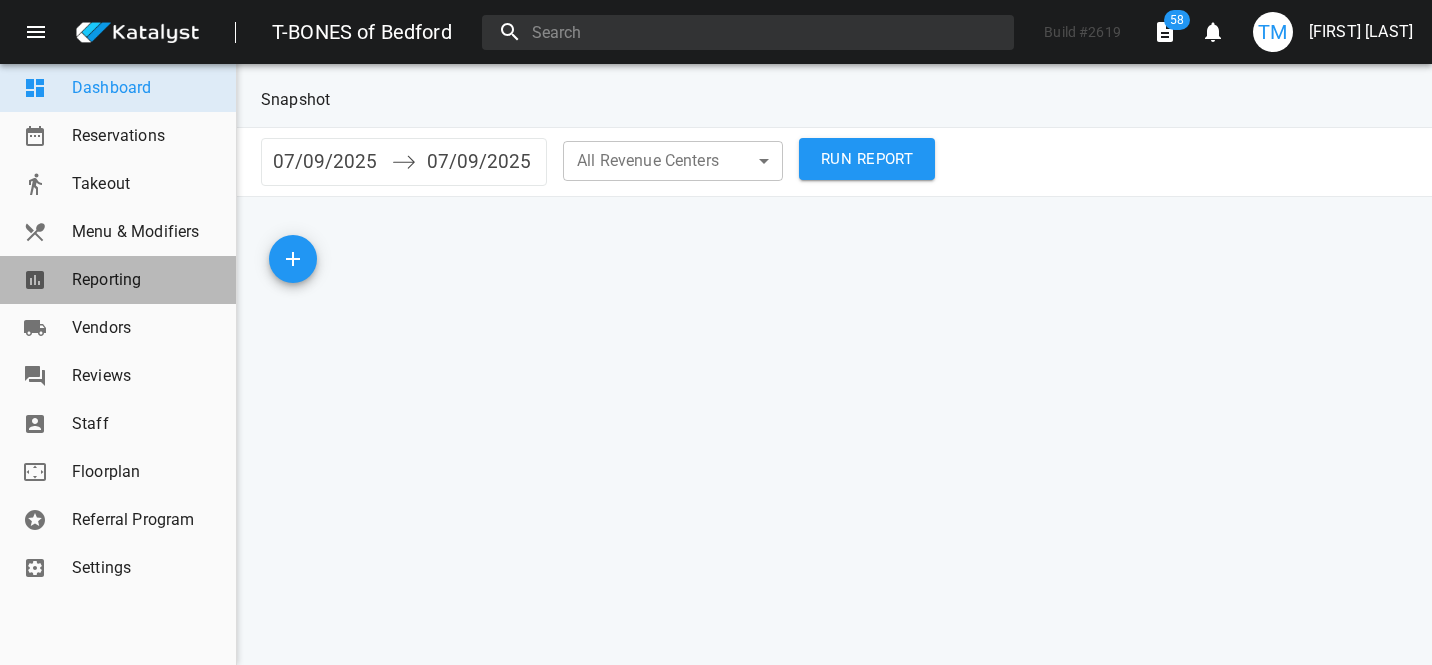 click on "Reporting" at bounding box center [146, 280] 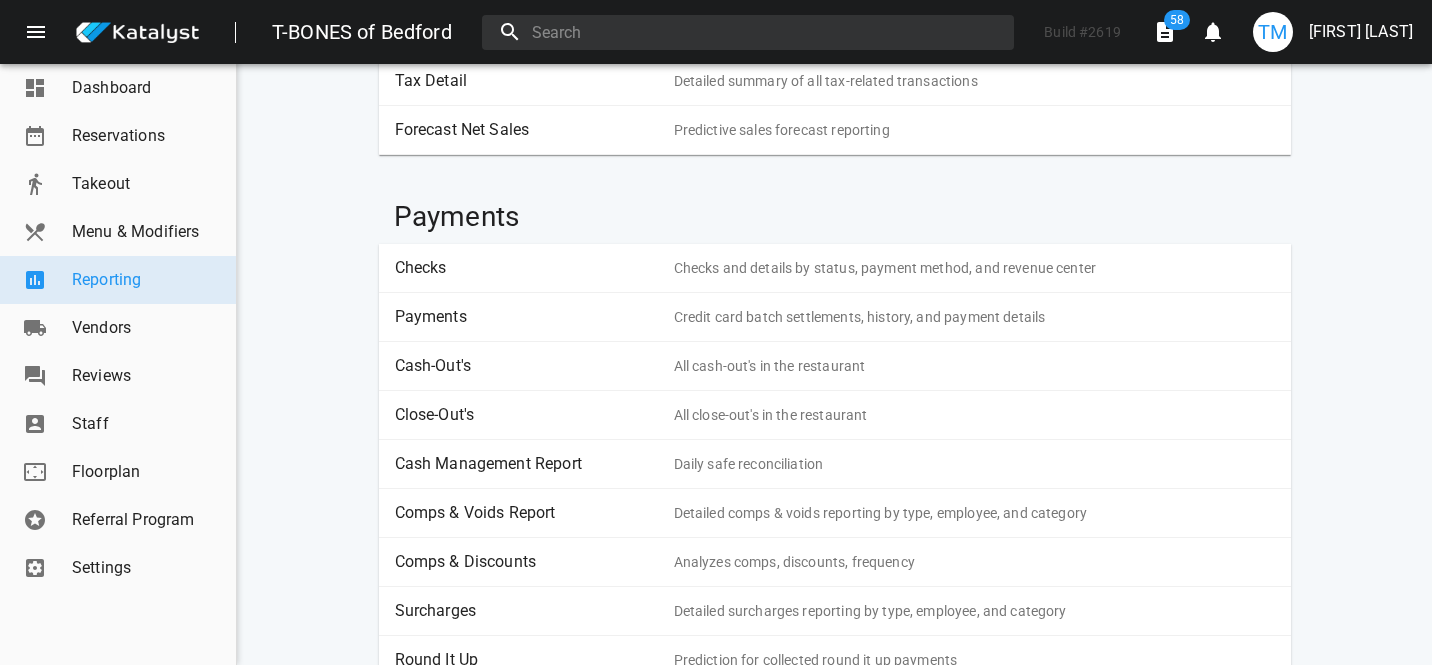 scroll, scrollTop: 352, scrollLeft: 0, axis: vertical 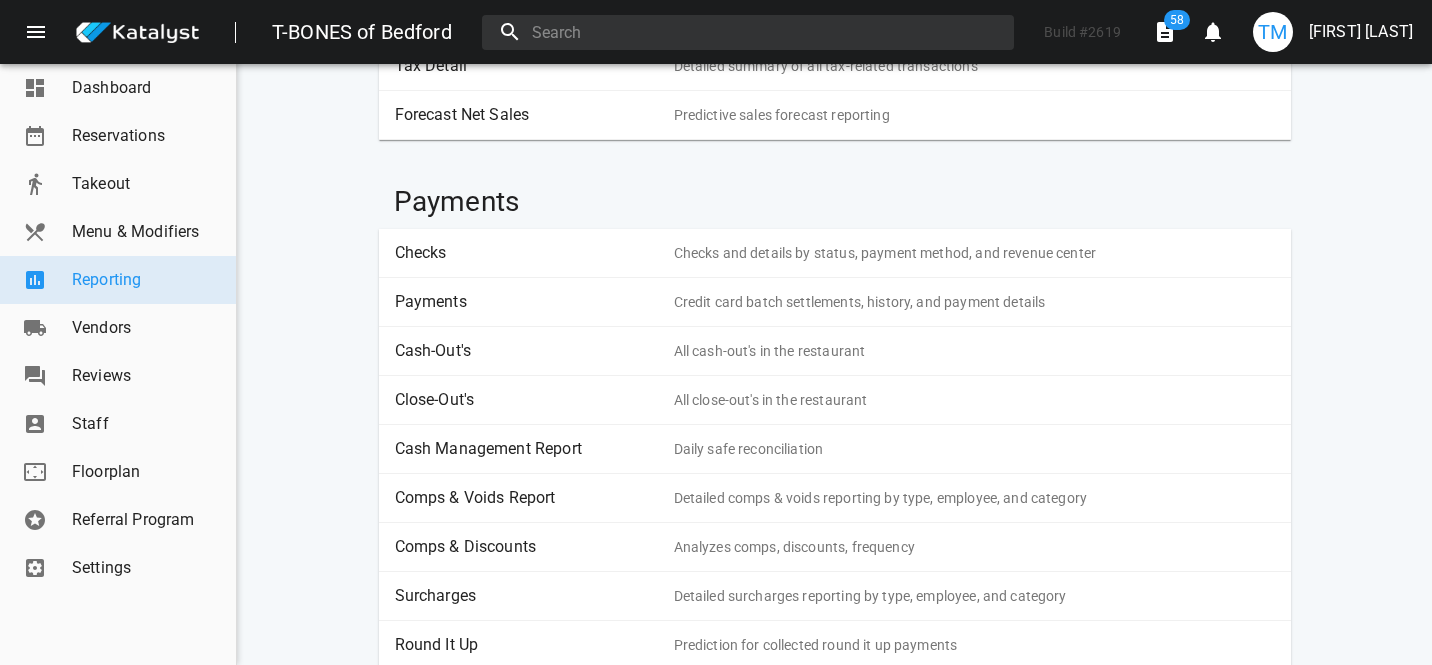 click on "Cash Management Report" at bounding box center (527, 449) 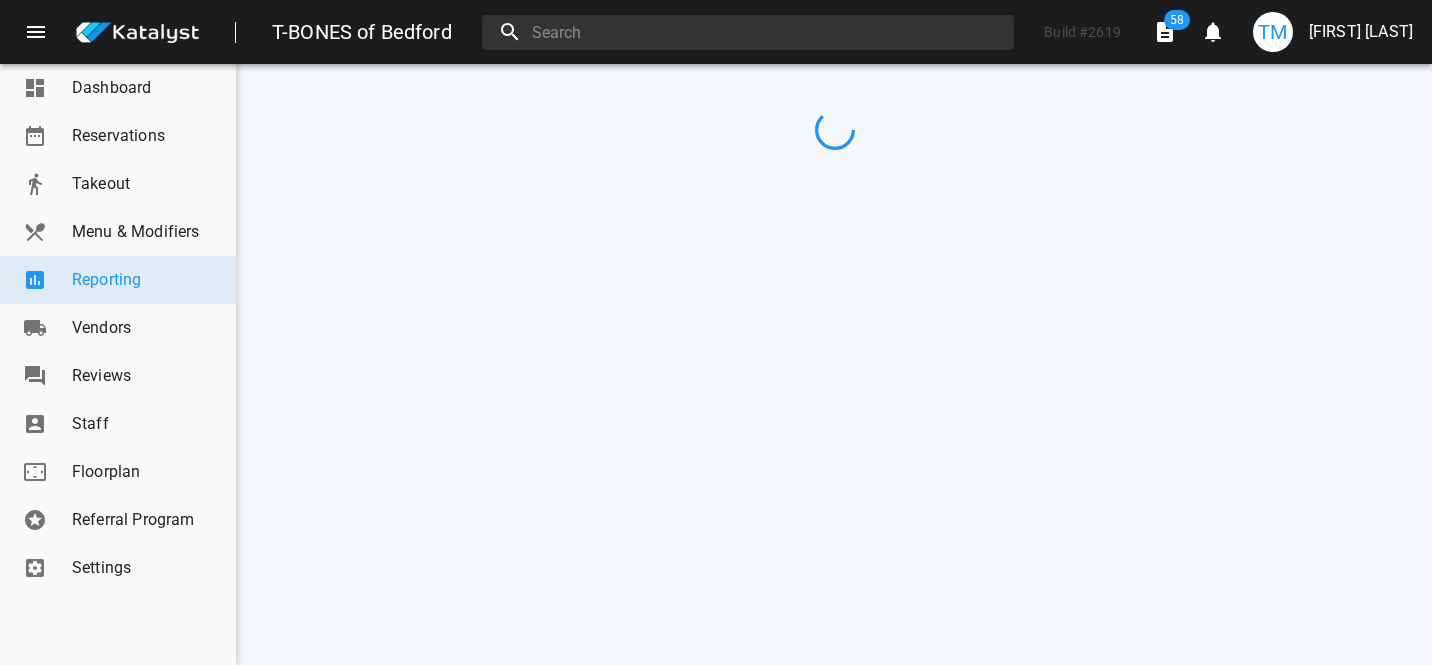 scroll, scrollTop: 0, scrollLeft: 0, axis: both 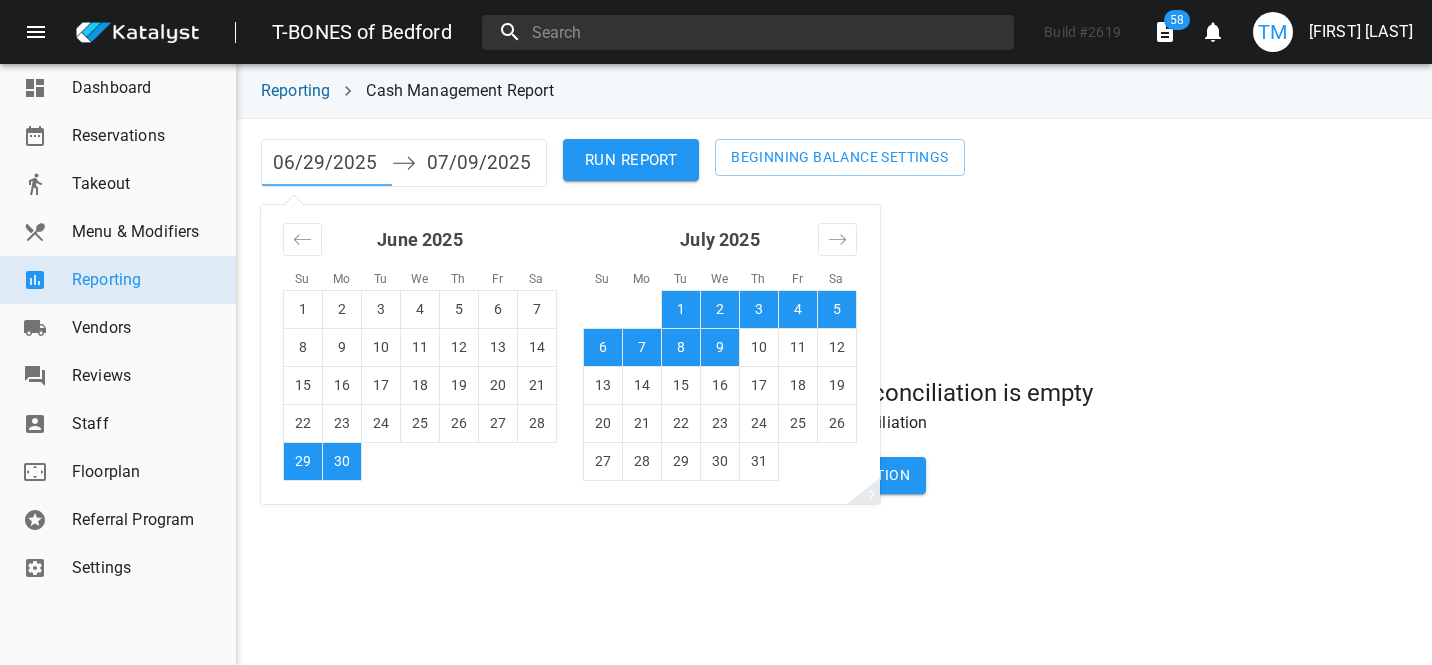 click on "06/29/2025" at bounding box center [327, 163] 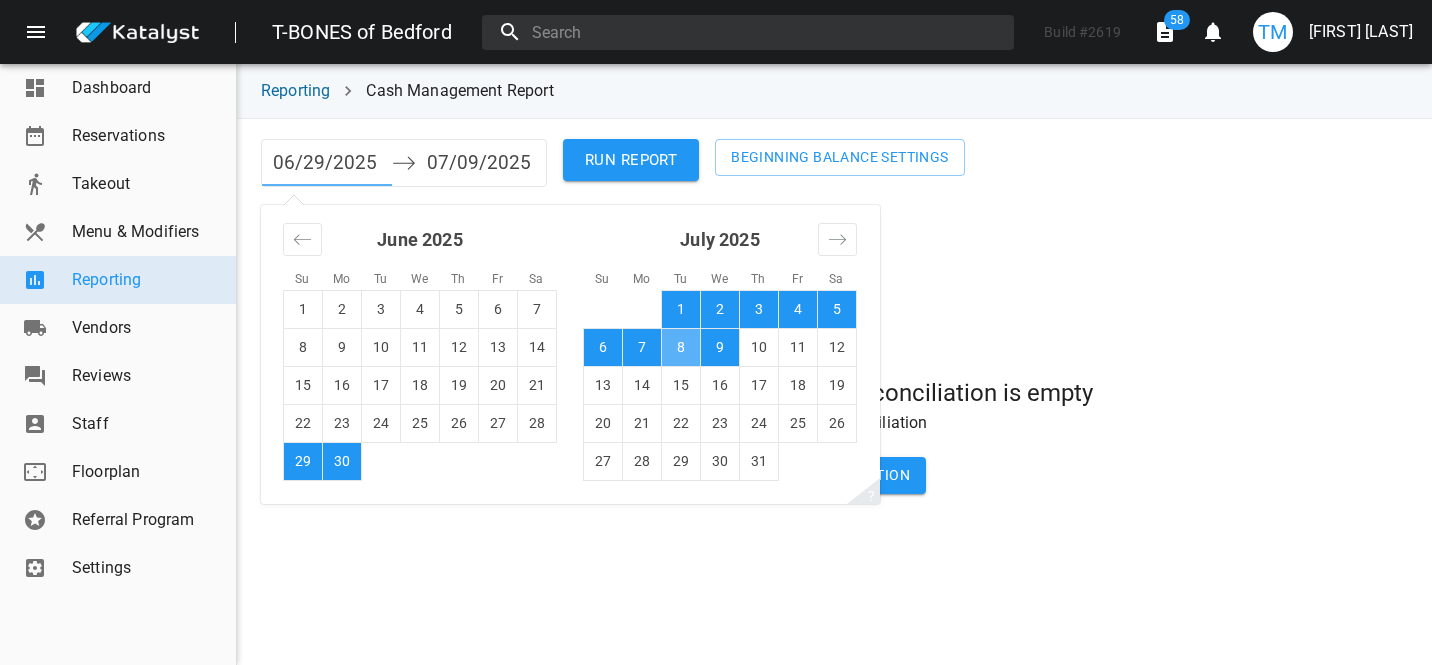 click on "8" at bounding box center (681, 347) 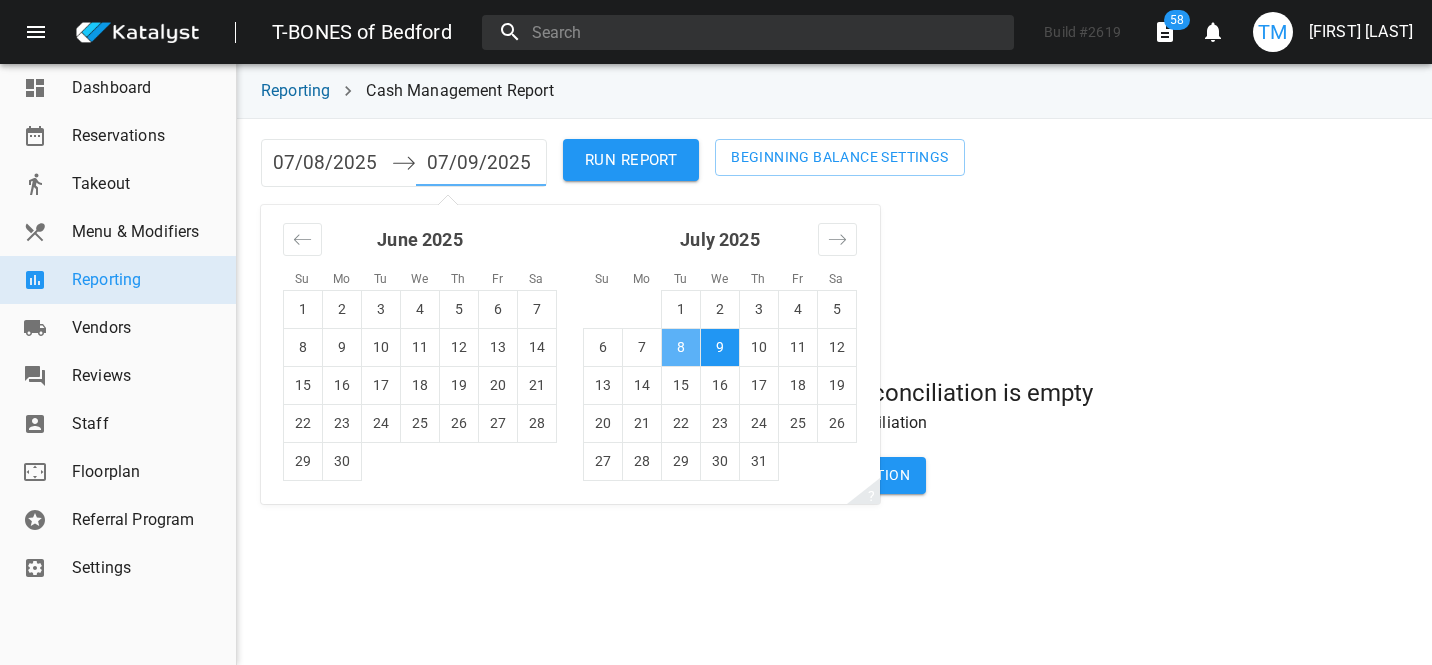 click on "8" at bounding box center (681, 347) 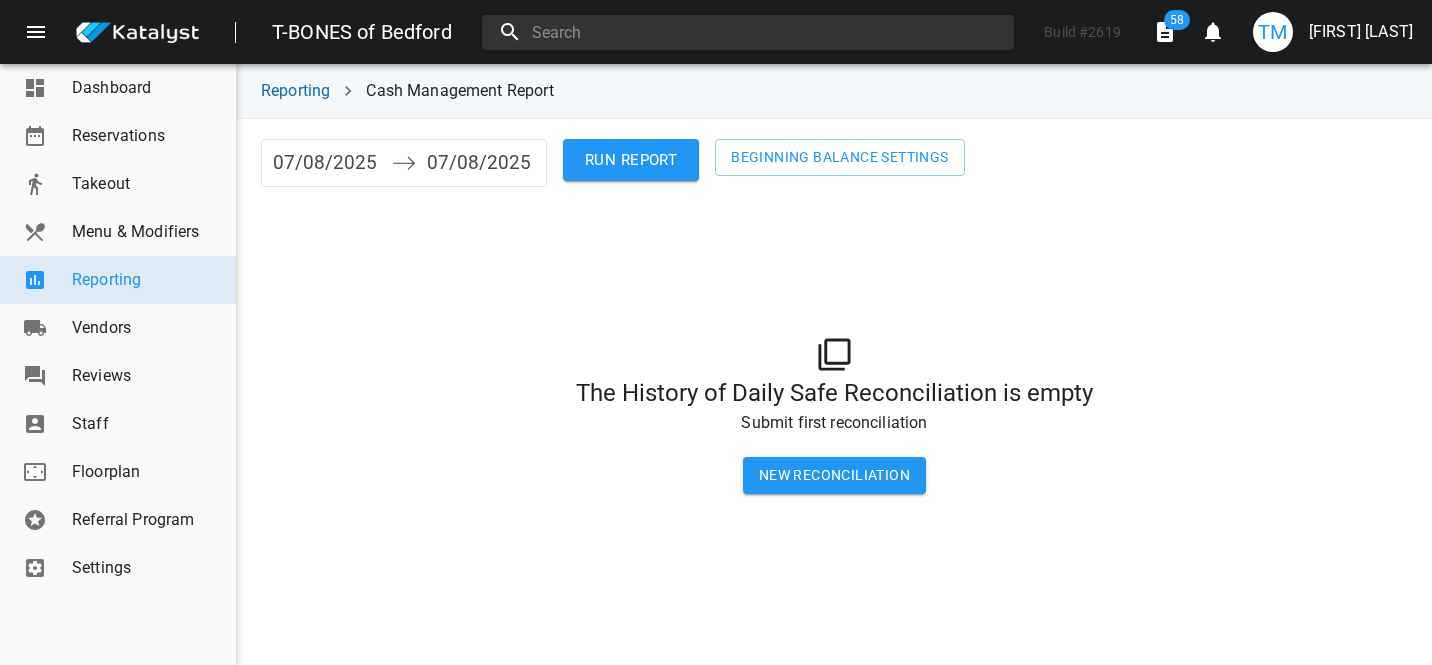 click on "RUN REPORT" at bounding box center (631, 160) 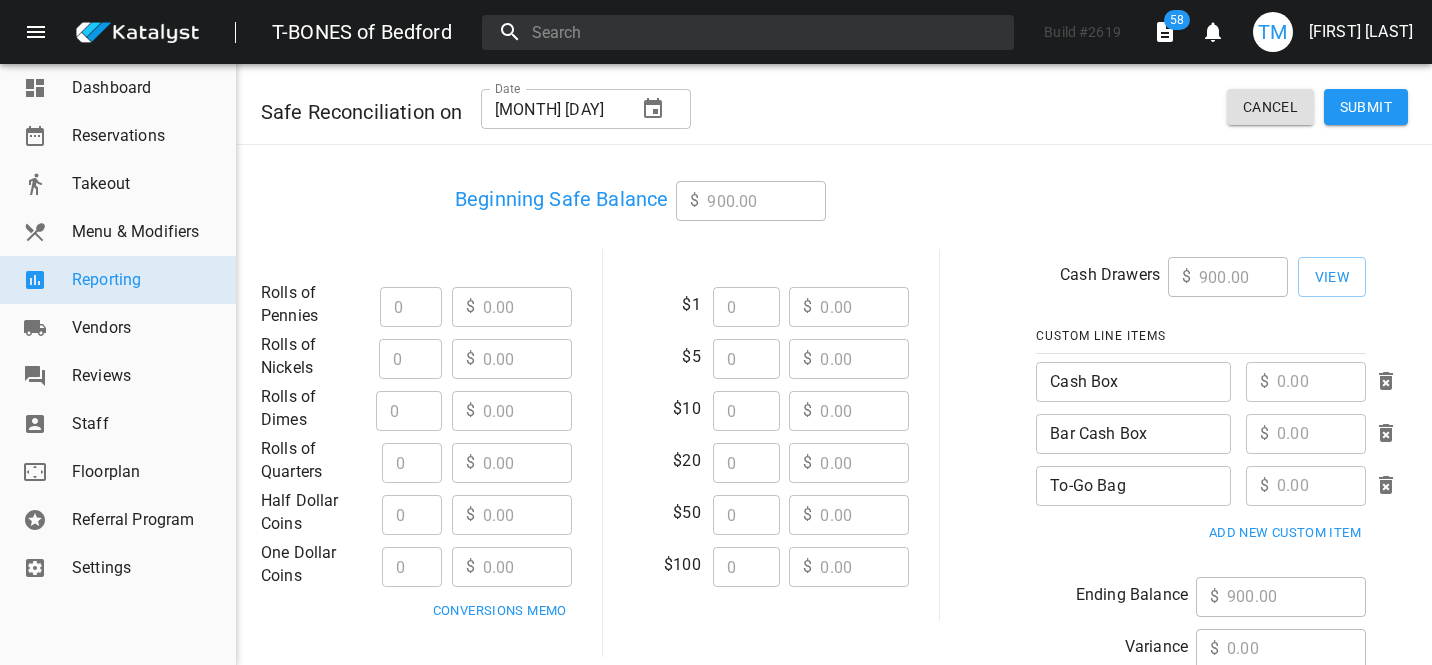 scroll, scrollTop: 80, scrollLeft: 0, axis: vertical 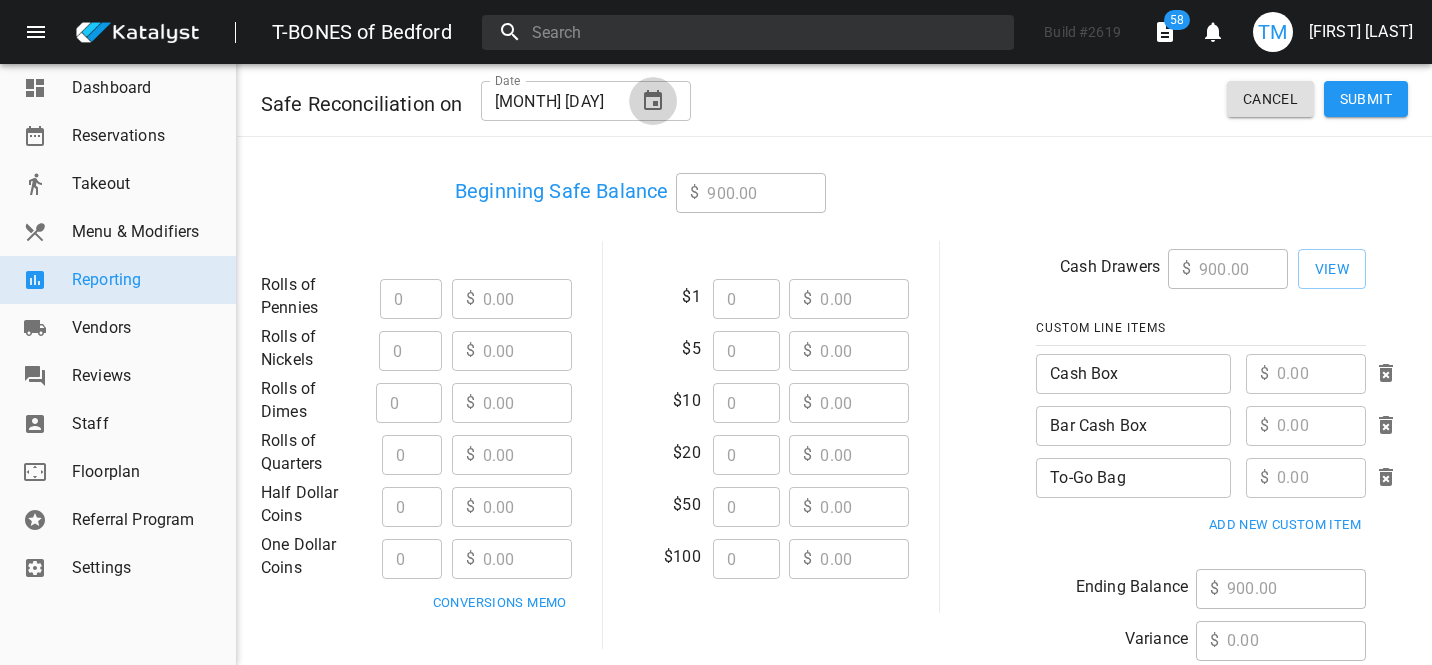 click at bounding box center [653, 100] 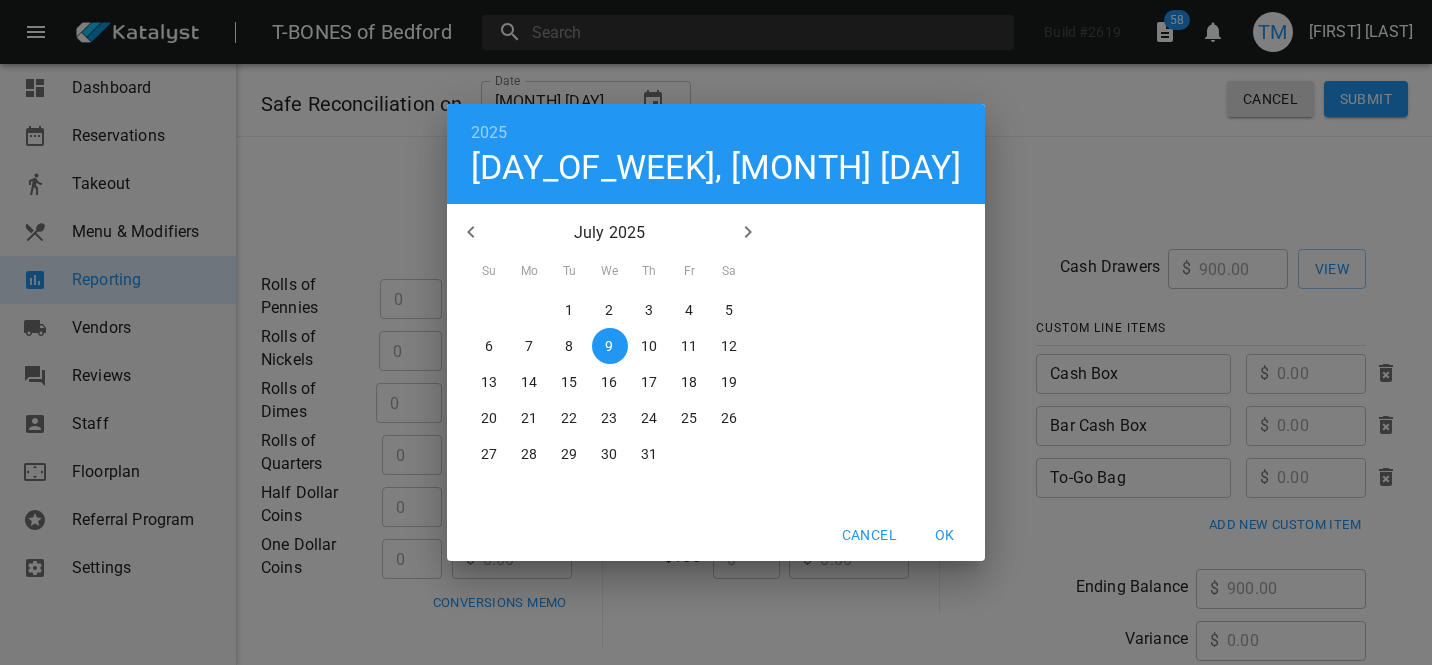 click on "8" at bounding box center (490, 310) 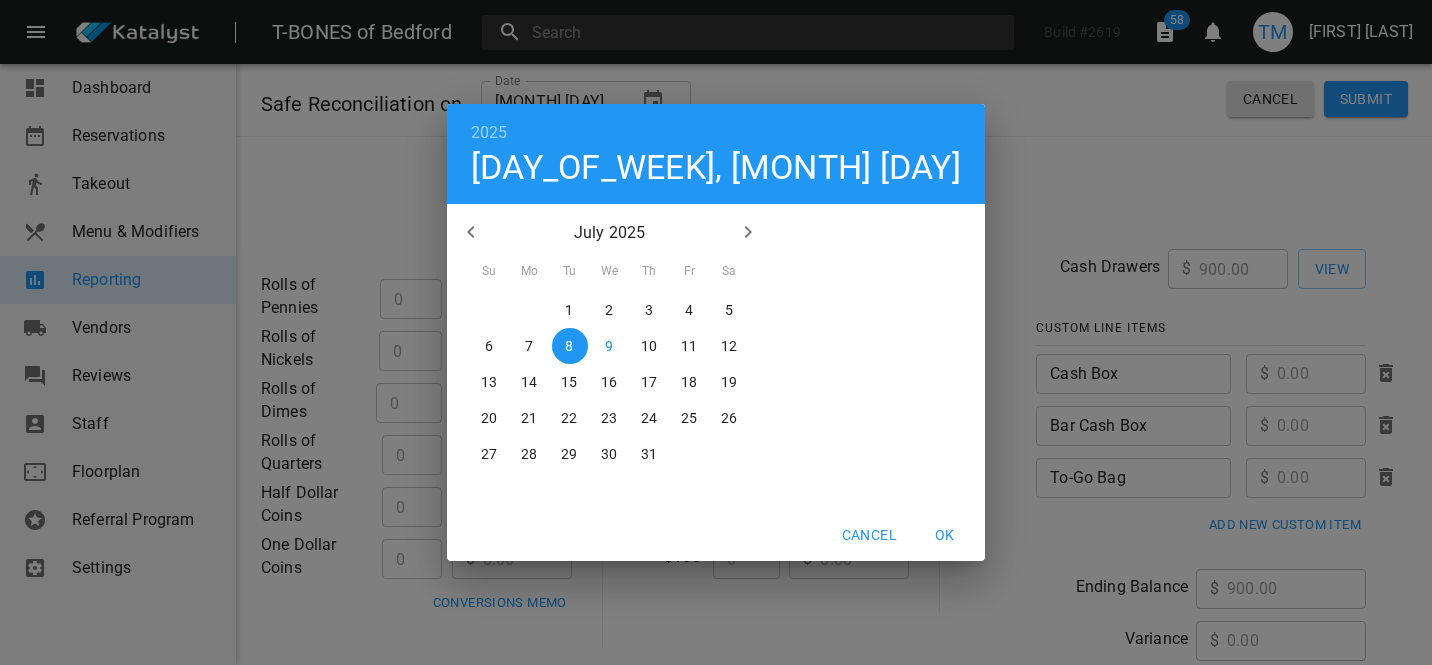 click on "OK" at bounding box center (869, 535) 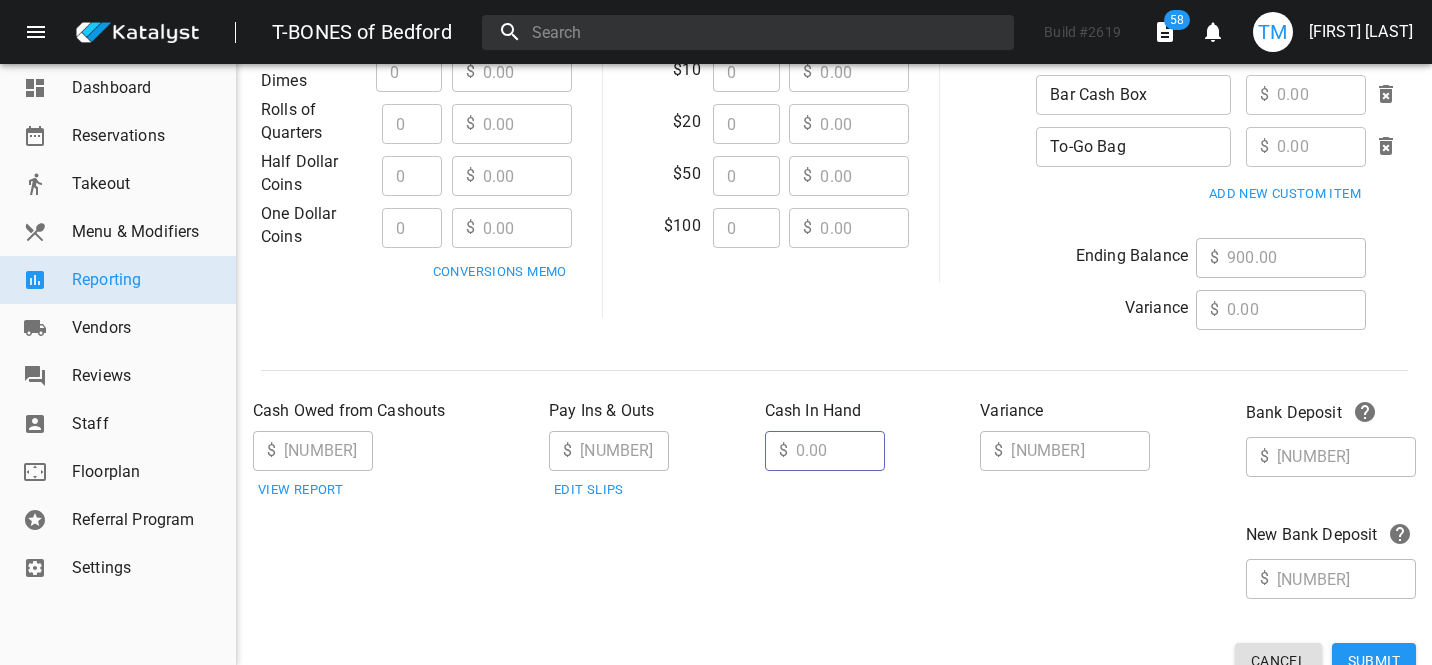 scroll, scrollTop: 406, scrollLeft: 0, axis: vertical 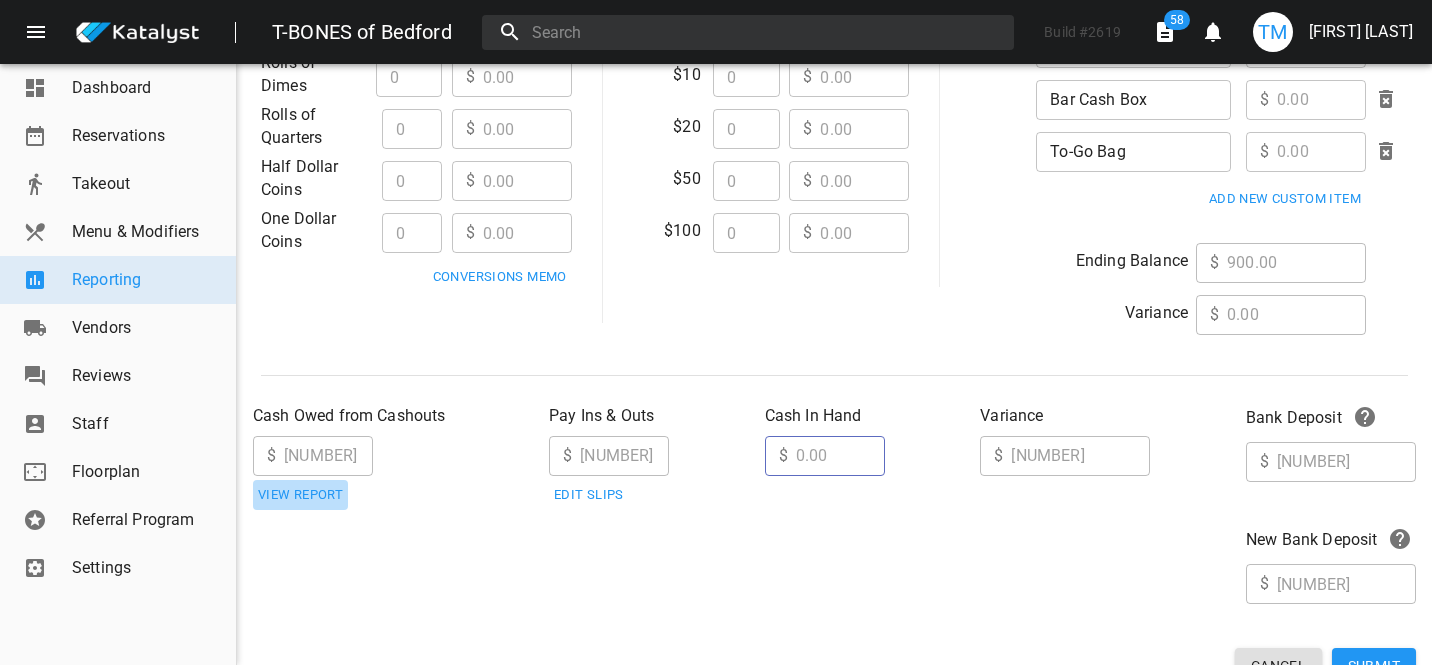 click on "View Report" at bounding box center (300, 495) 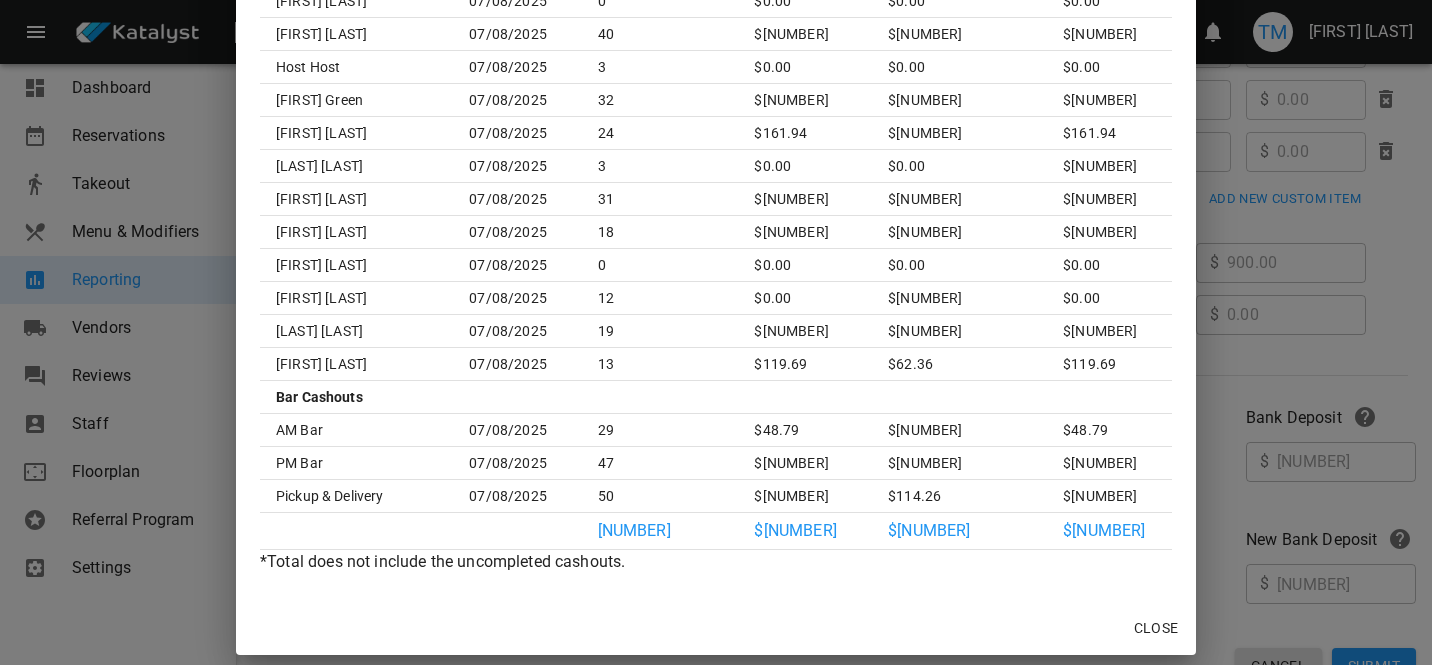scroll, scrollTop: 672, scrollLeft: 0, axis: vertical 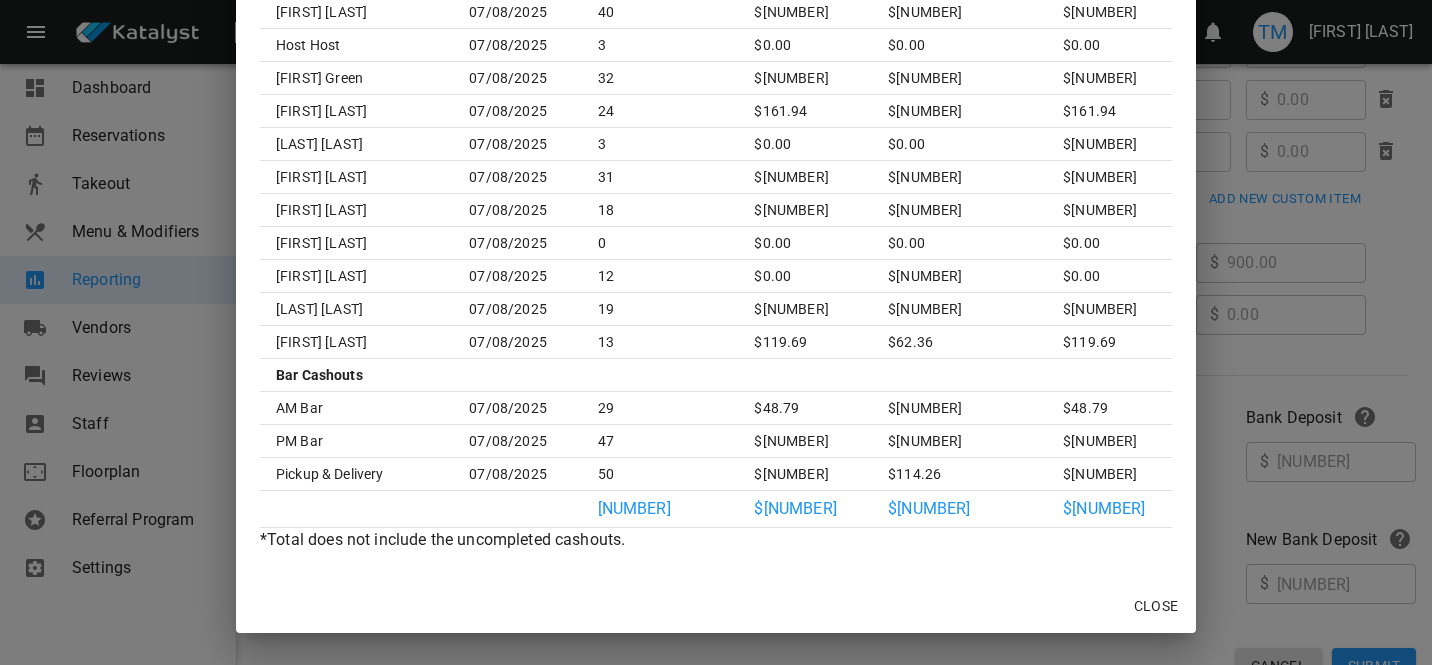 click on "Close" at bounding box center (1156, 606) 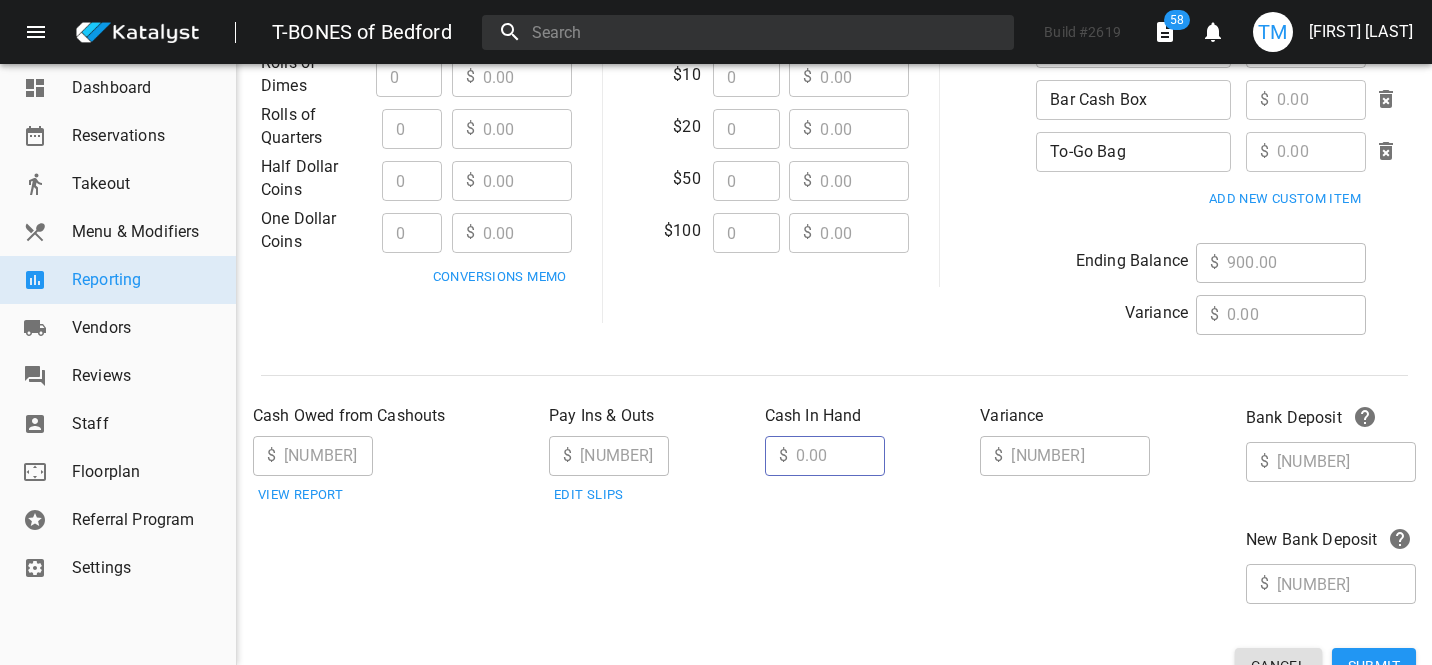 click on "Edit Slips" at bounding box center (589, 495) 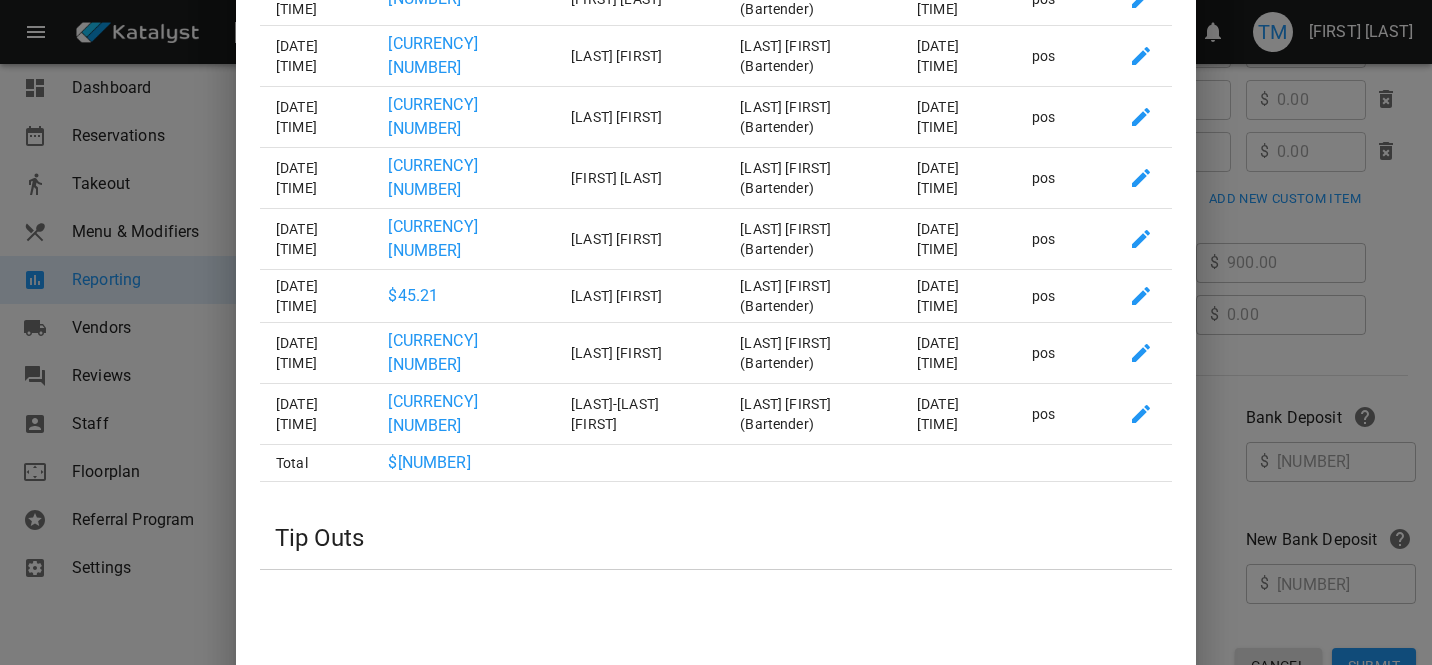 scroll, scrollTop: 1538, scrollLeft: 0, axis: vertical 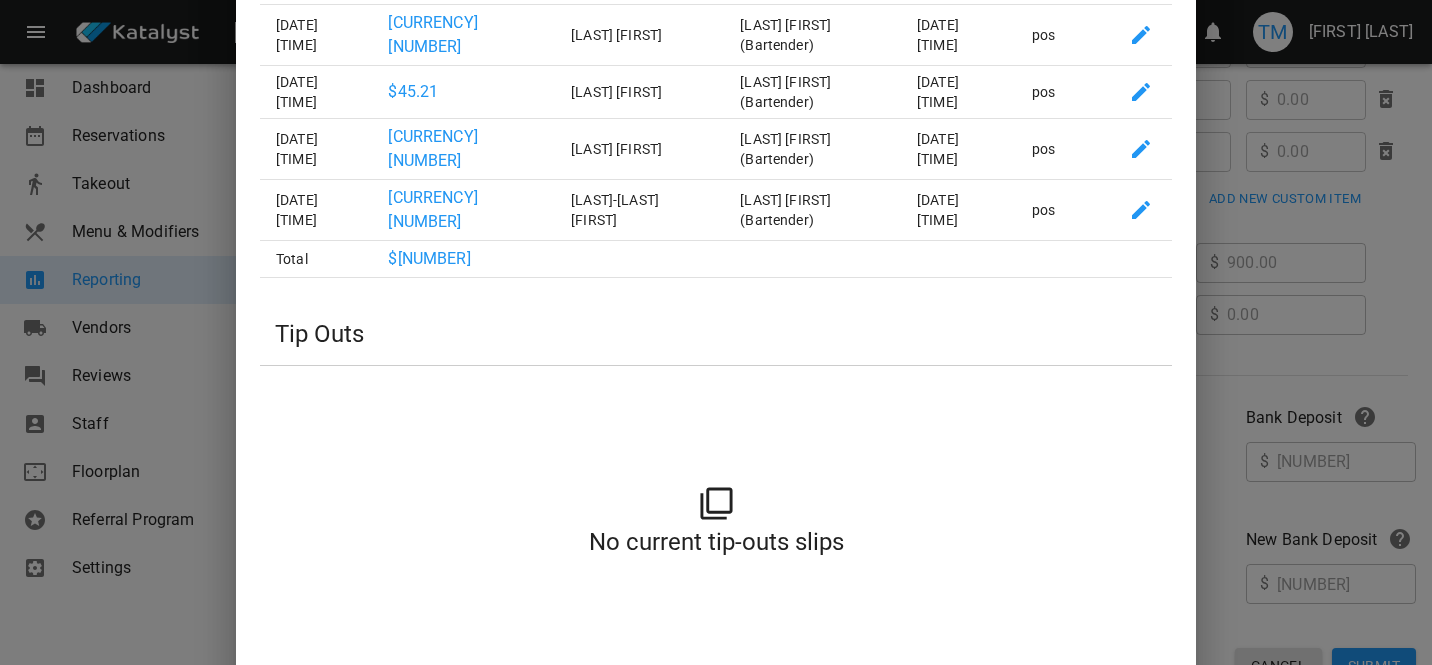 click on "Close" at bounding box center [1156, 742] 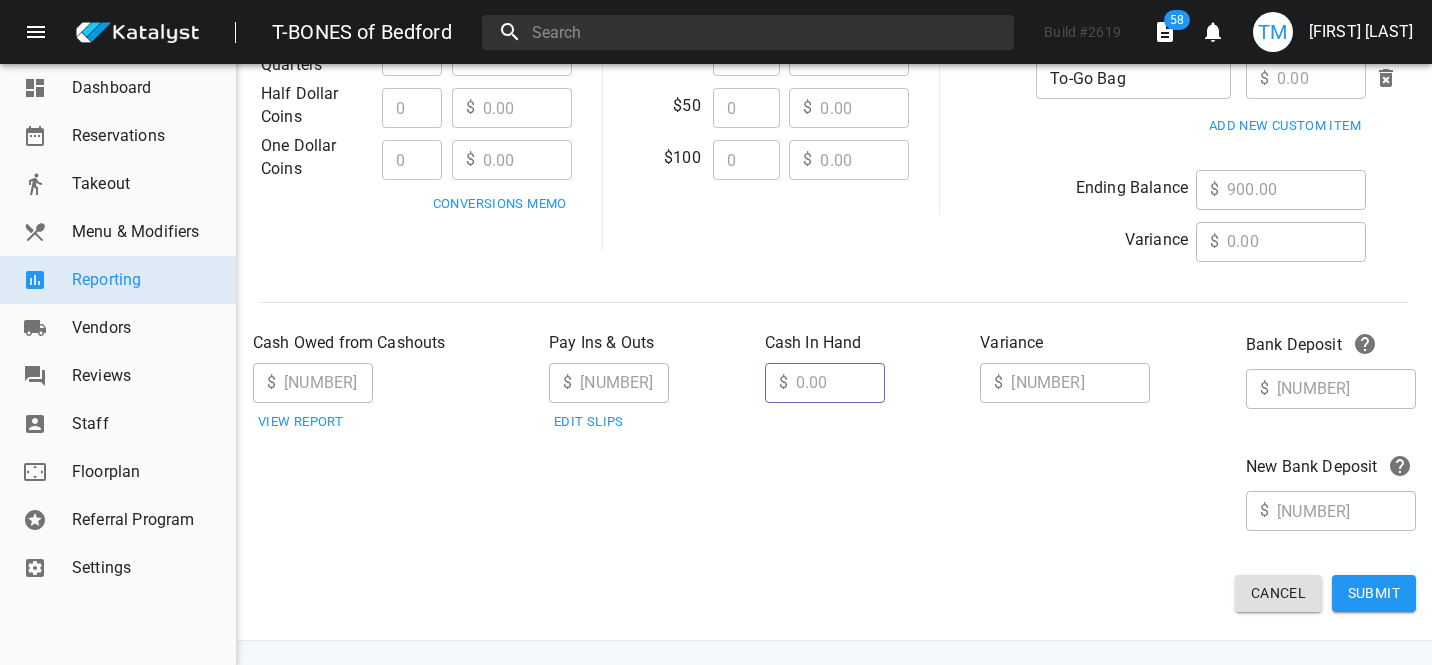 scroll, scrollTop: 495, scrollLeft: 0, axis: vertical 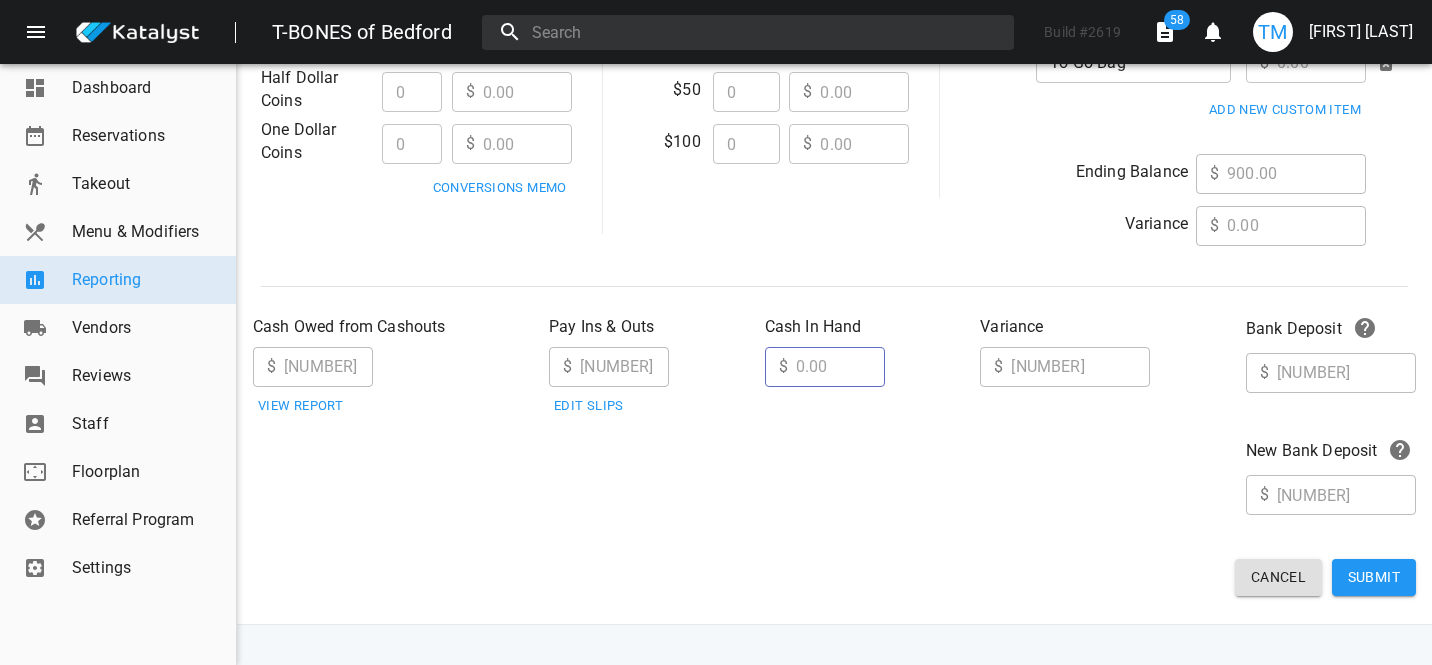 click on "View Report" at bounding box center (300, 406) 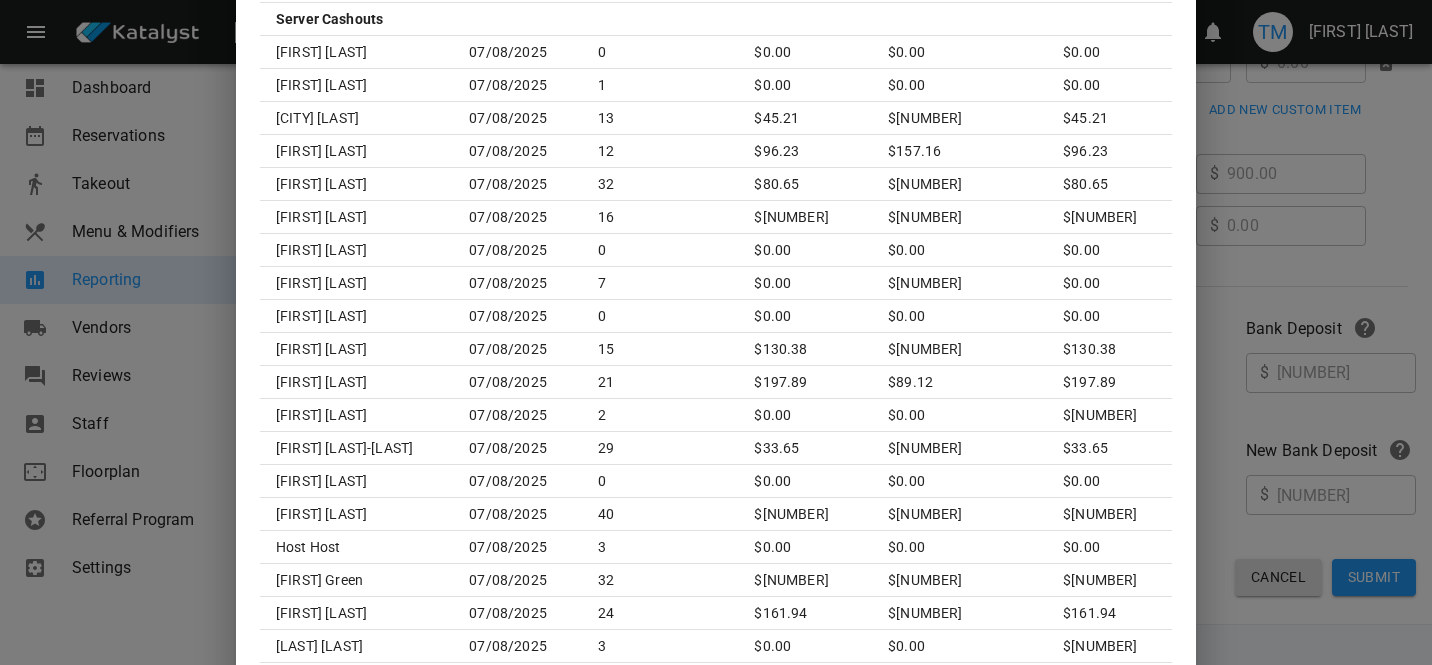 scroll, scrollTop: 0, scrollLeft: 0, axis: both 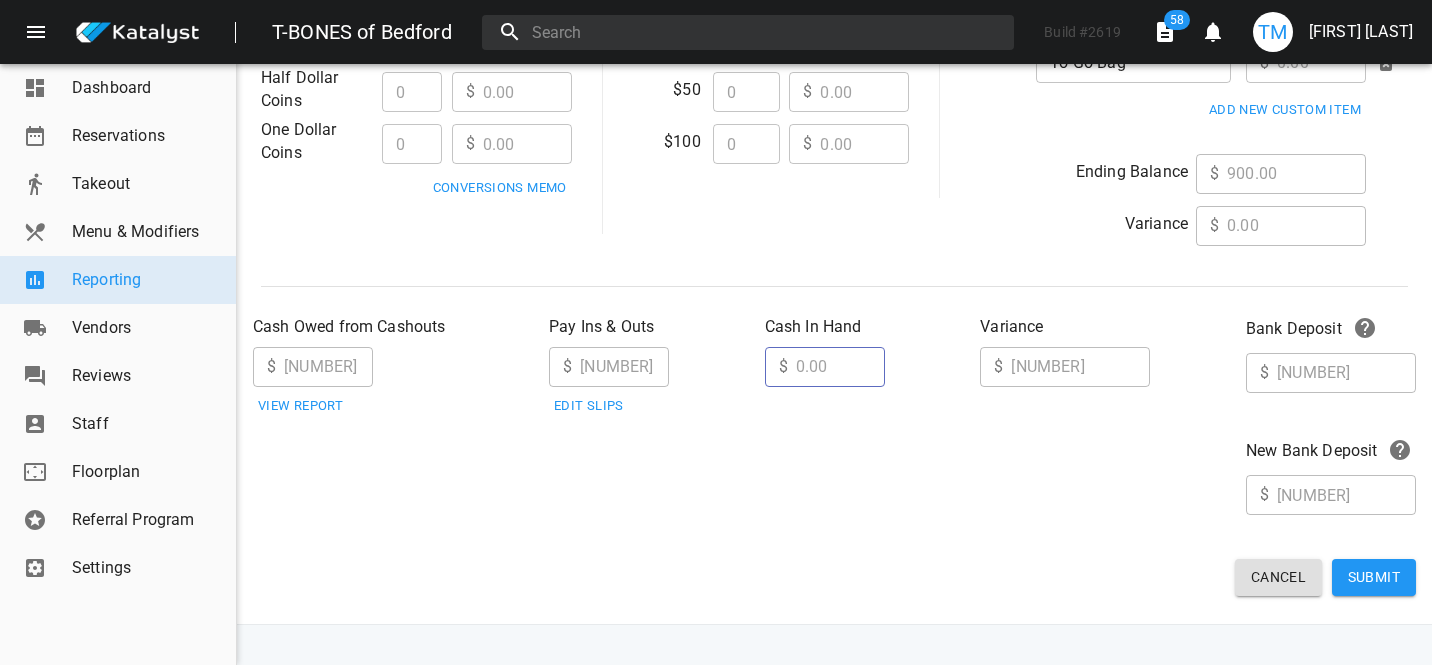 click on "Edit Slips" at bounding box center (589, 406) 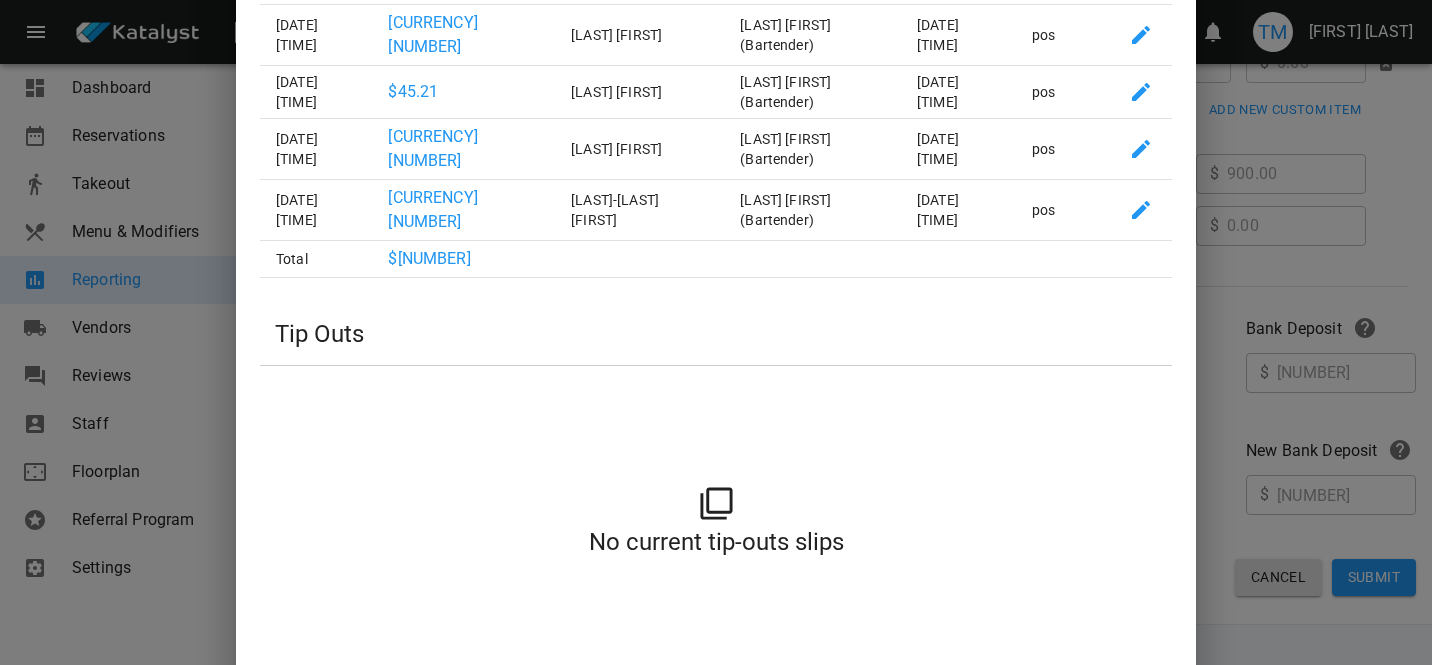 scroll, scrollTop: 1535, scrollLeft: 0, axis: vertical 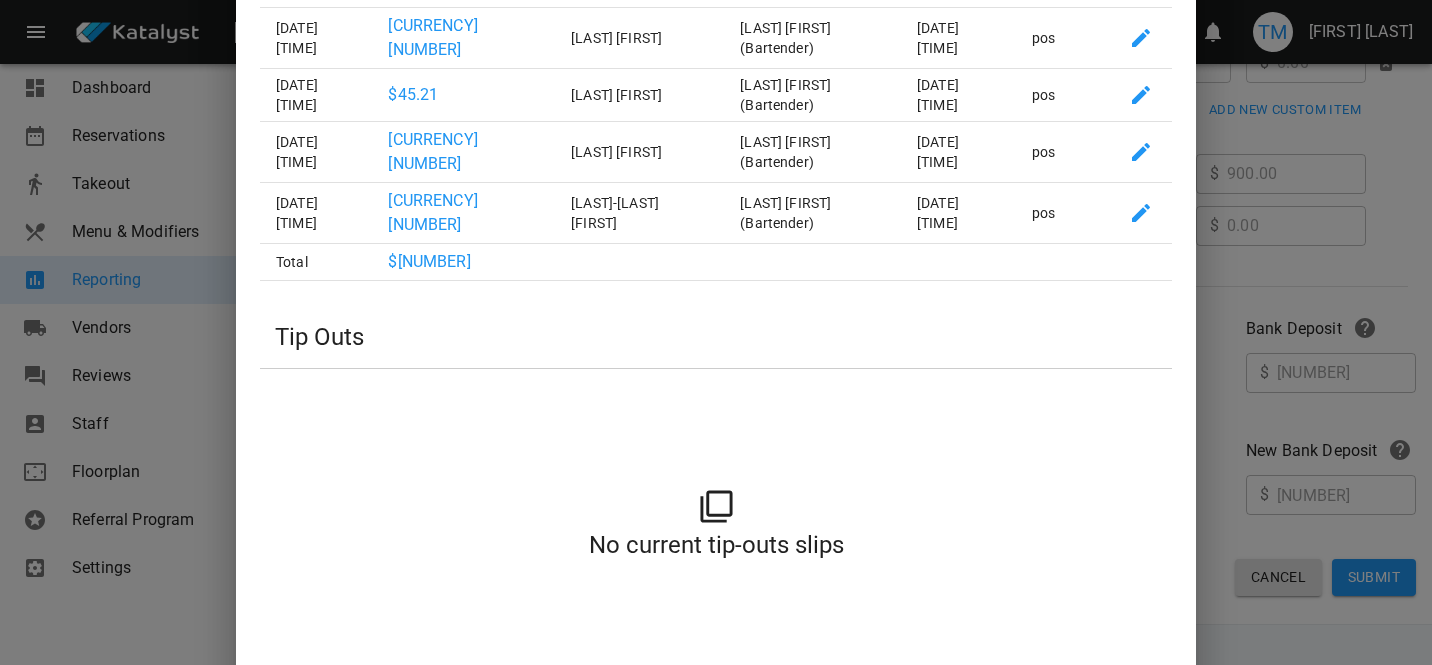 click on "Close" at bounding box center (1156, 745) 